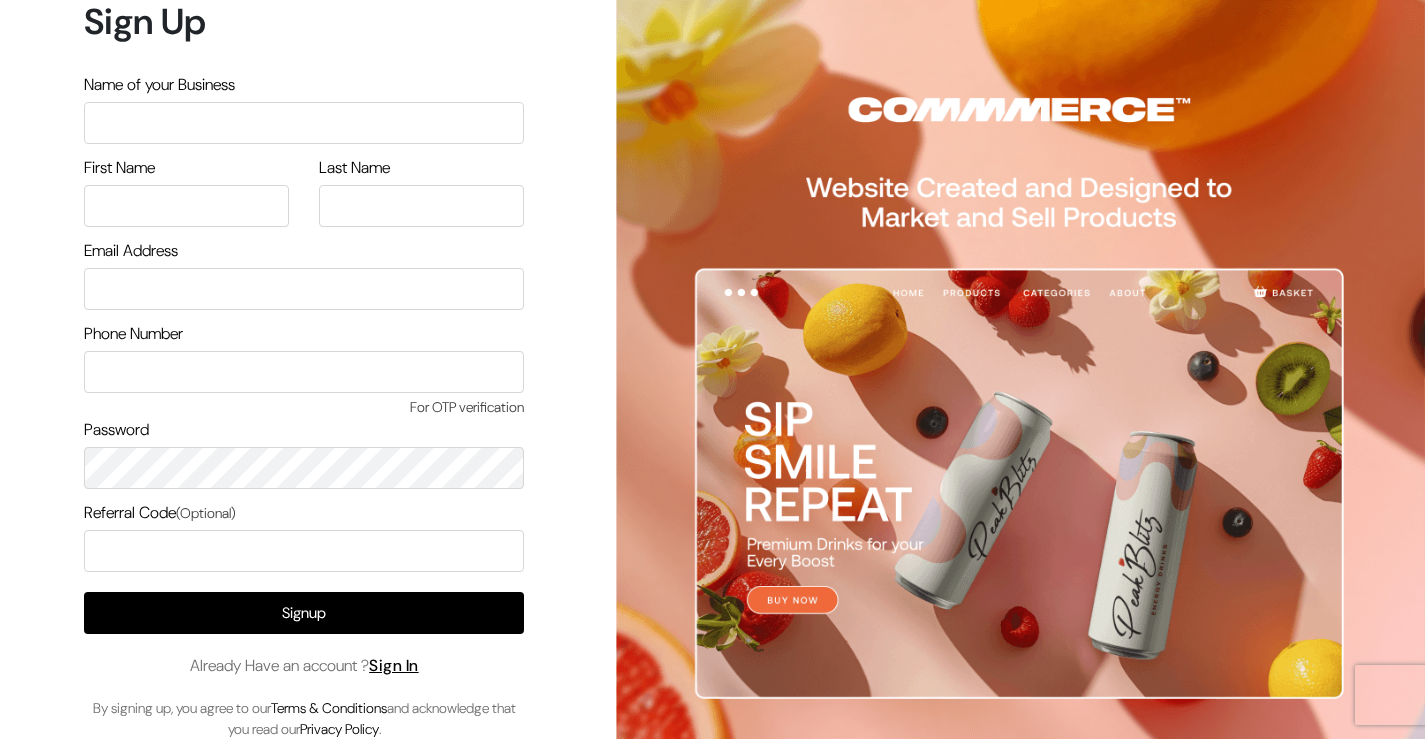 scroll, scrollTop: 0, scrollLeft: 0, axis: both 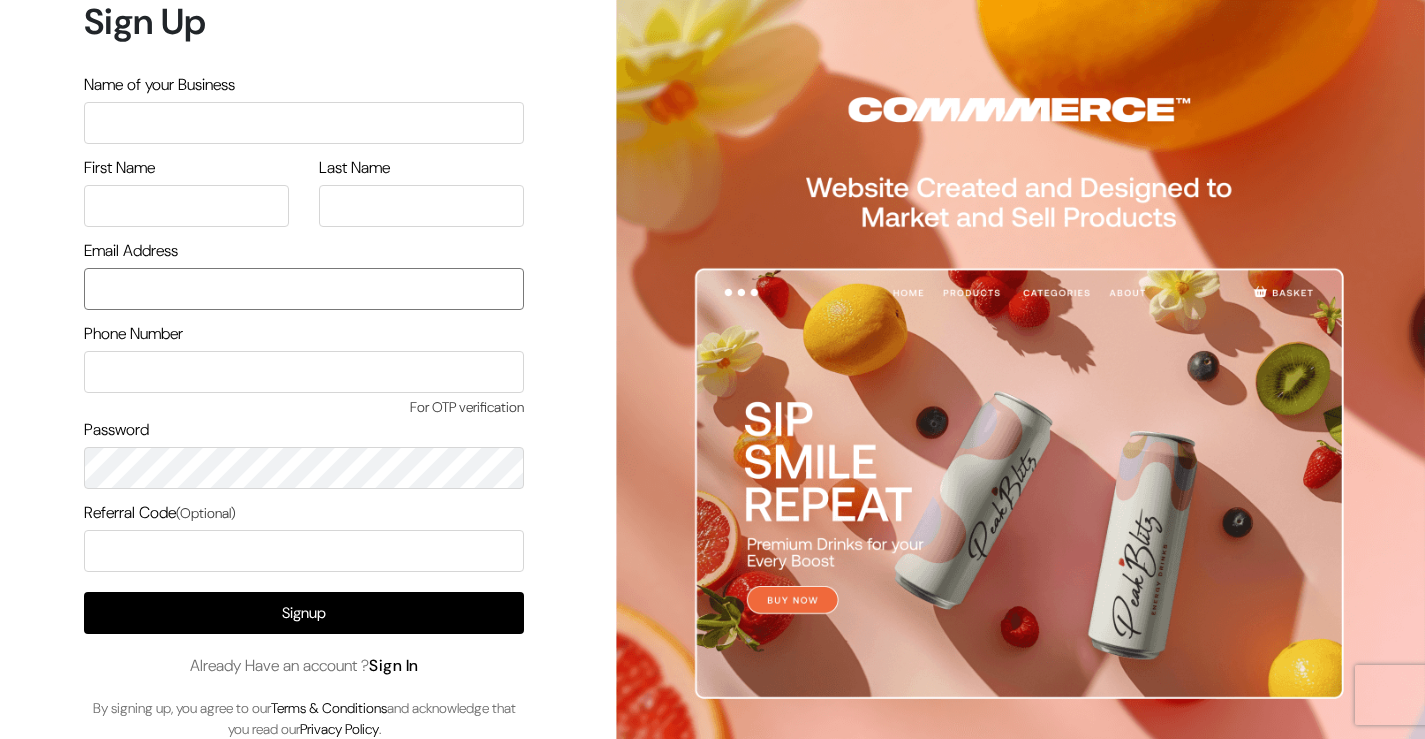 type on "[USERNAME]@example.com" 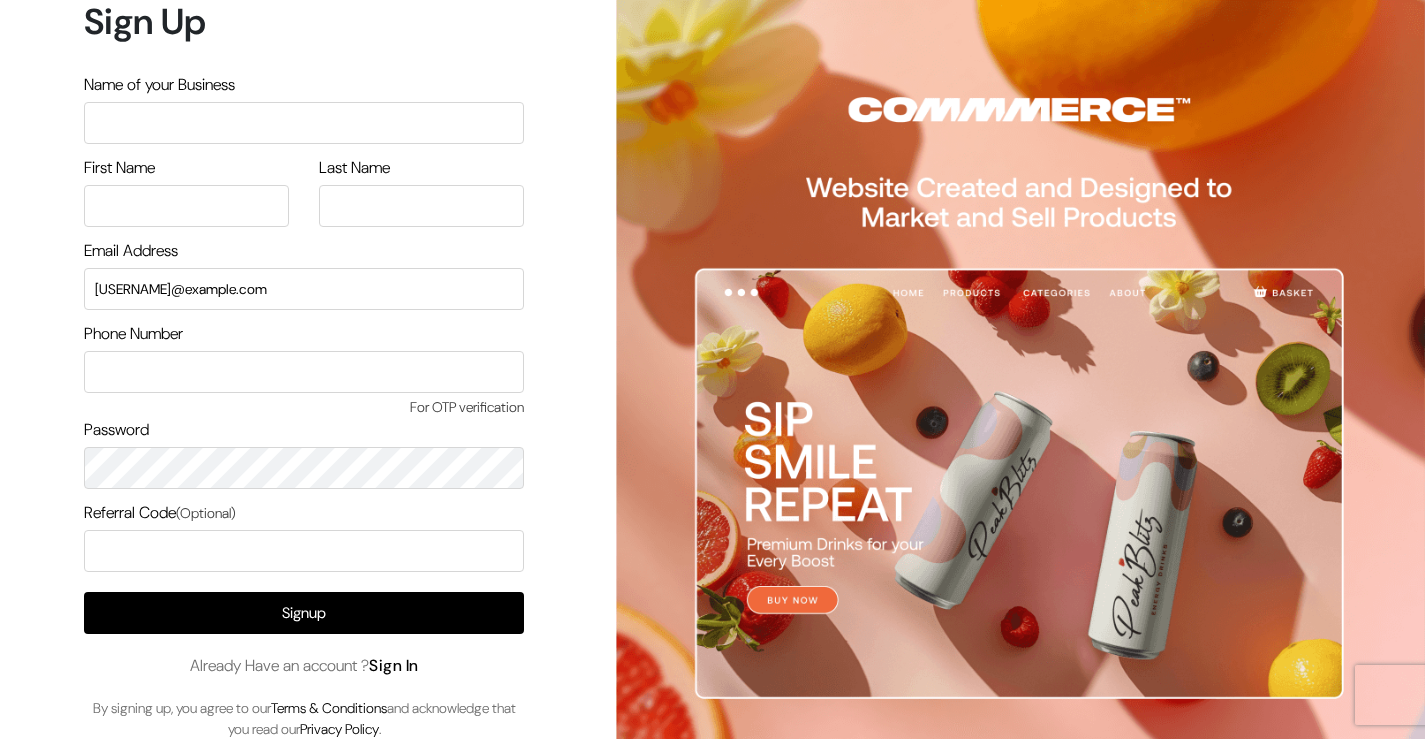 click on "Sign In" at bounding box center [394, 665] 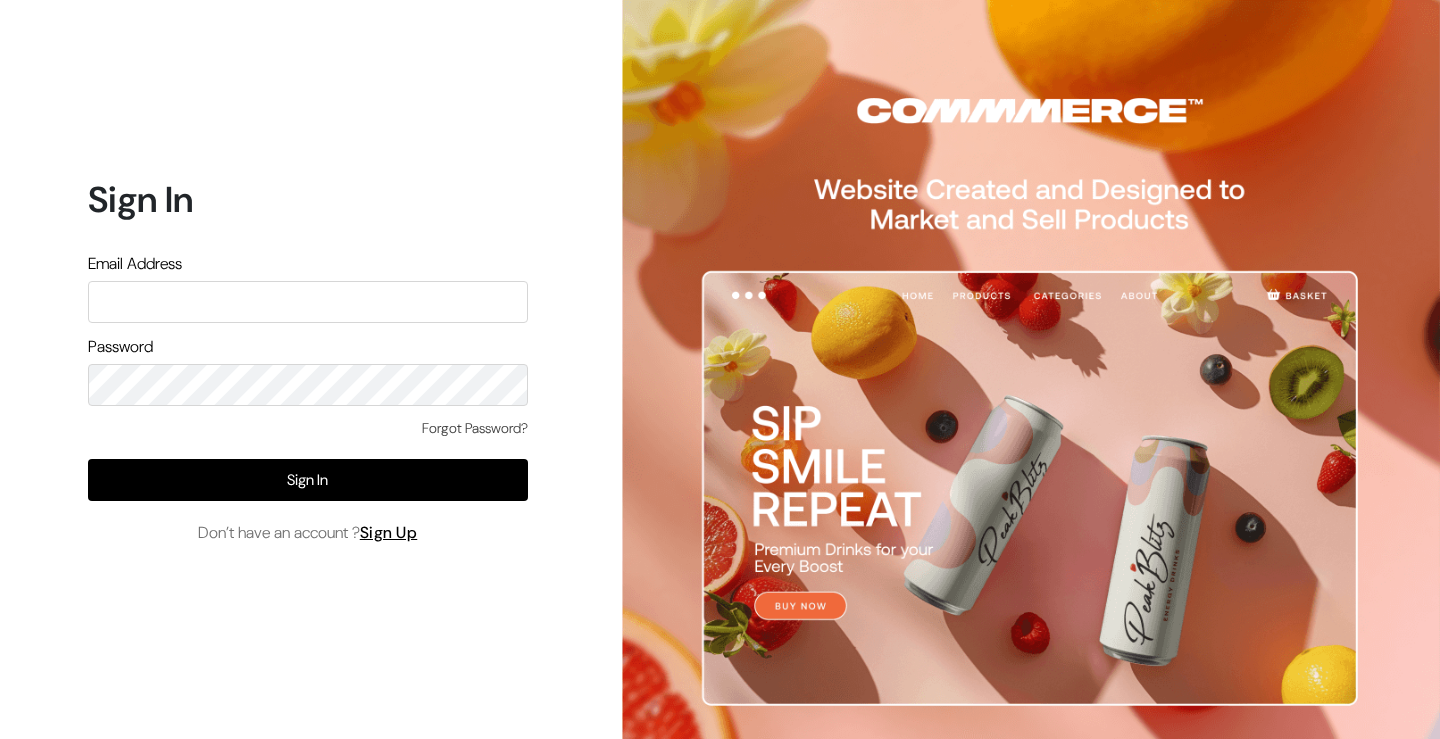 scroll, scrollTop: 0, scrollLeft: 0, axis: both 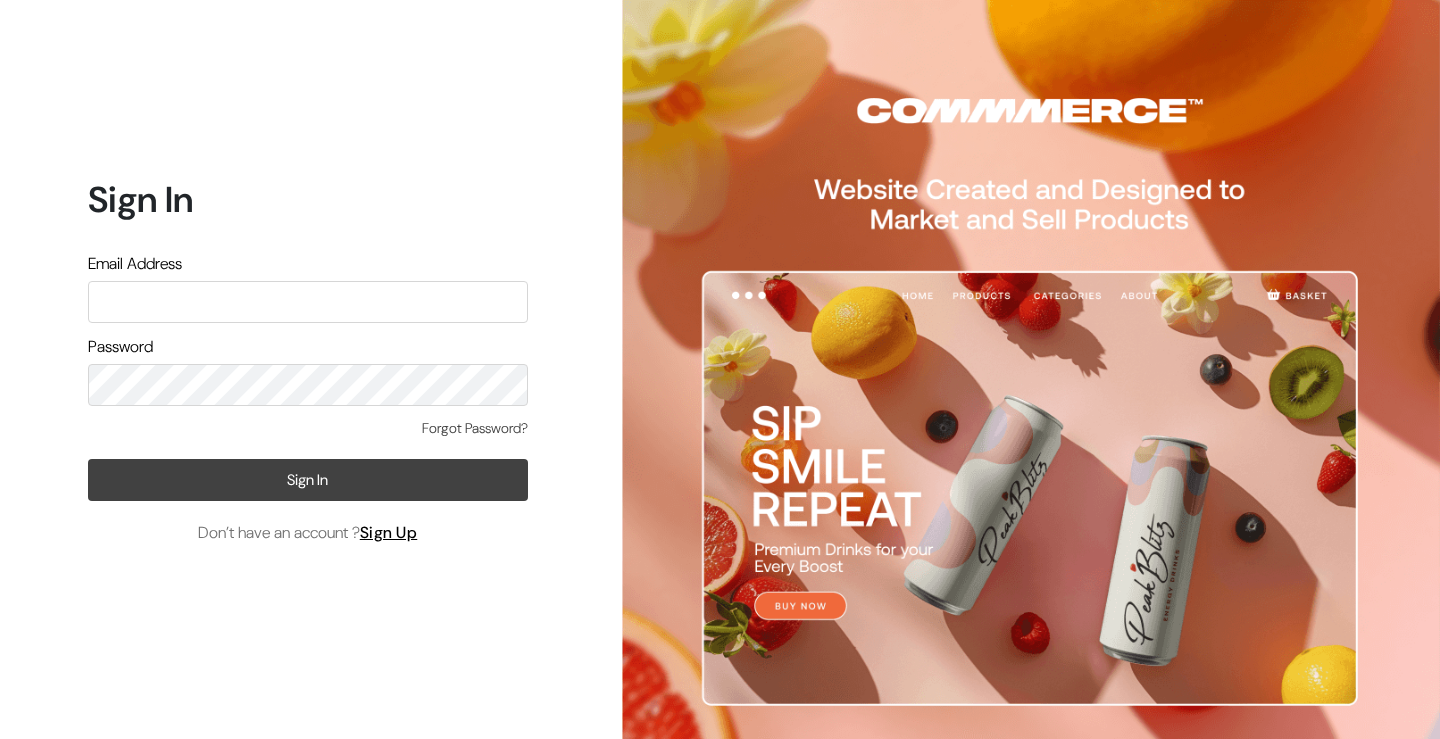 type on "[USERNAME]@example.com" 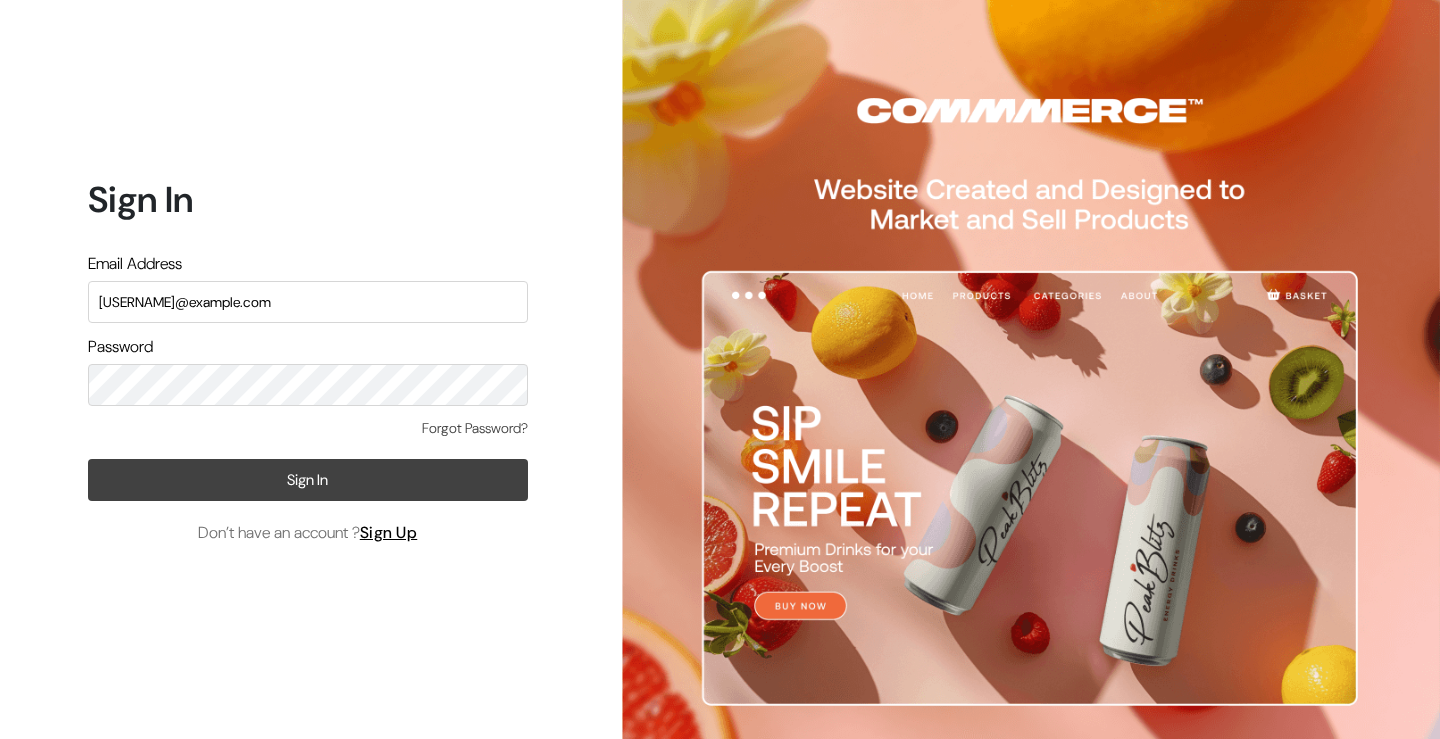 click on "Sign In" at bounding box center (308, 480) 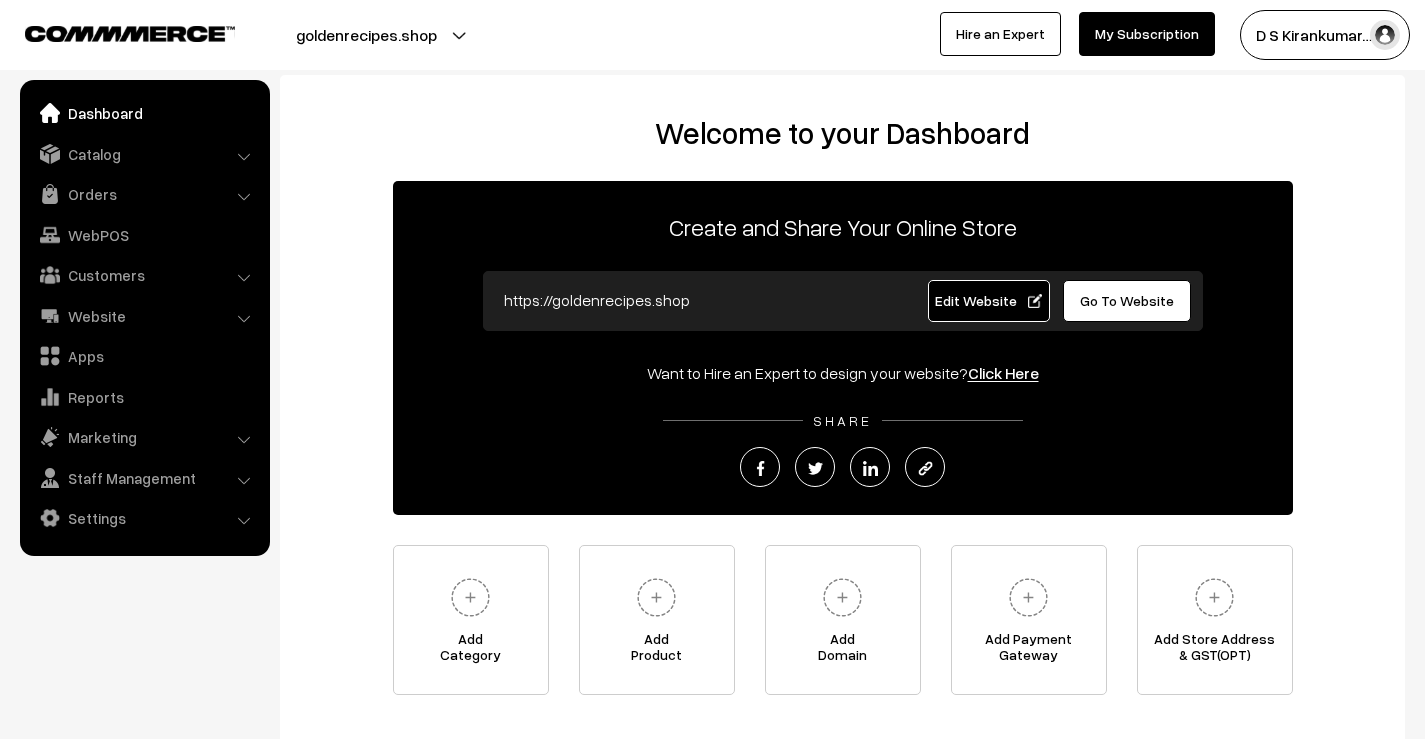 scroll, scrollTop: 0, scrollLeft: 0, axis: both 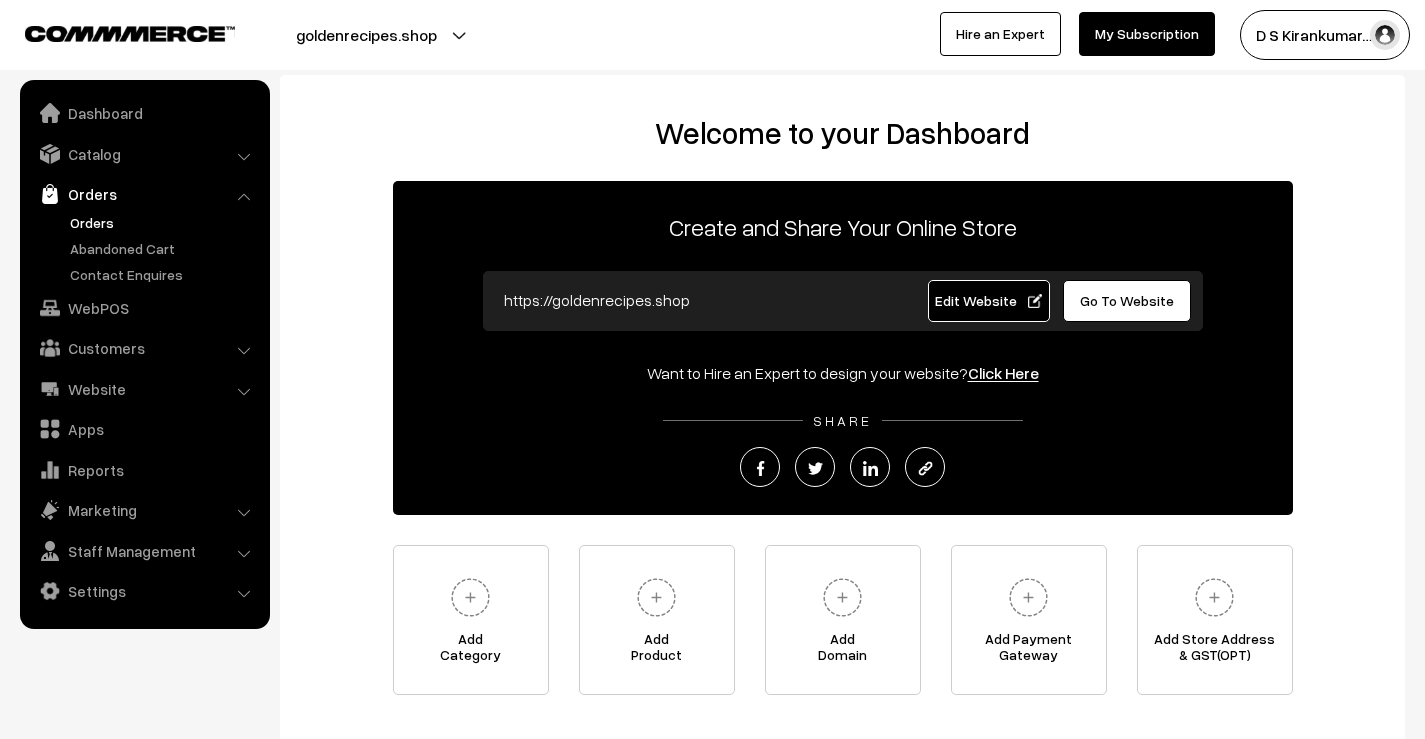 click on "Orders" at bounding box center [164, 222] 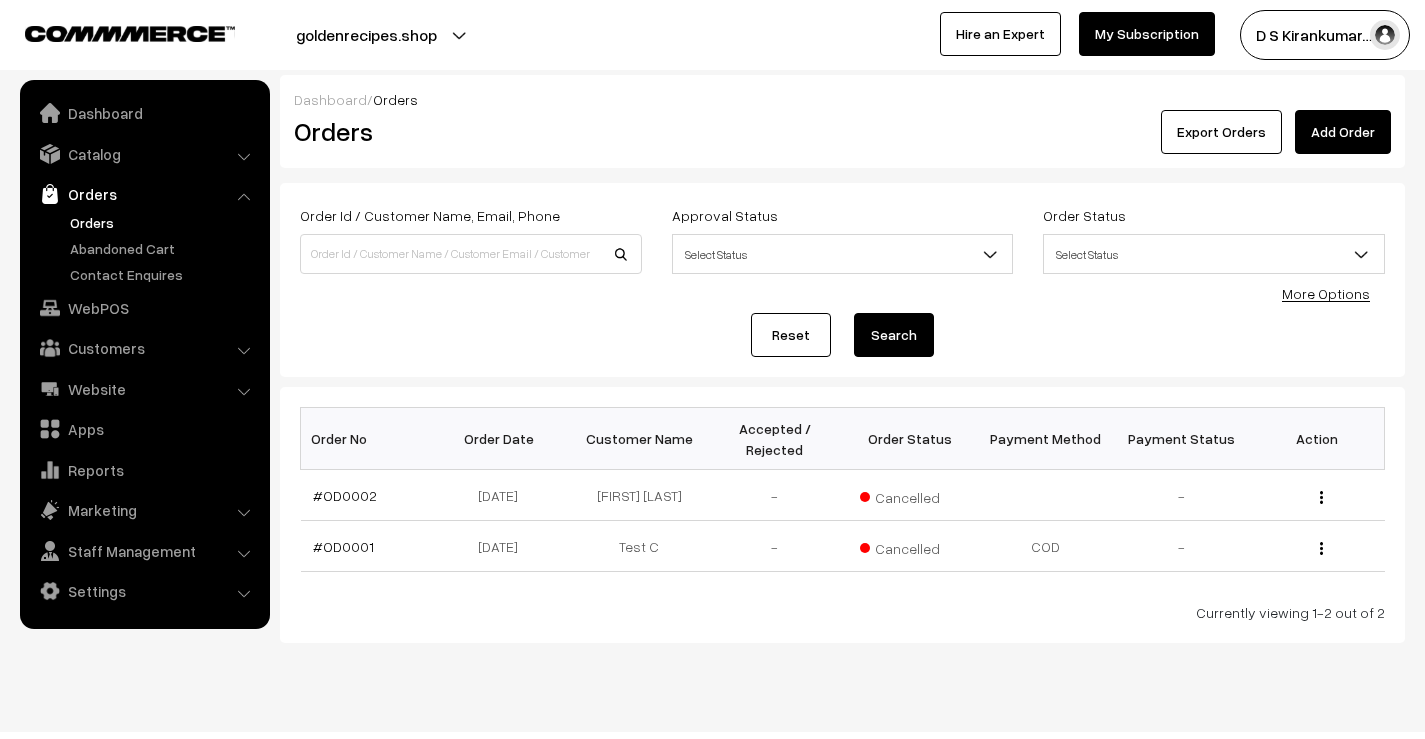 scroll, scrollTop: 0, scrollLeft: 0, axis: both 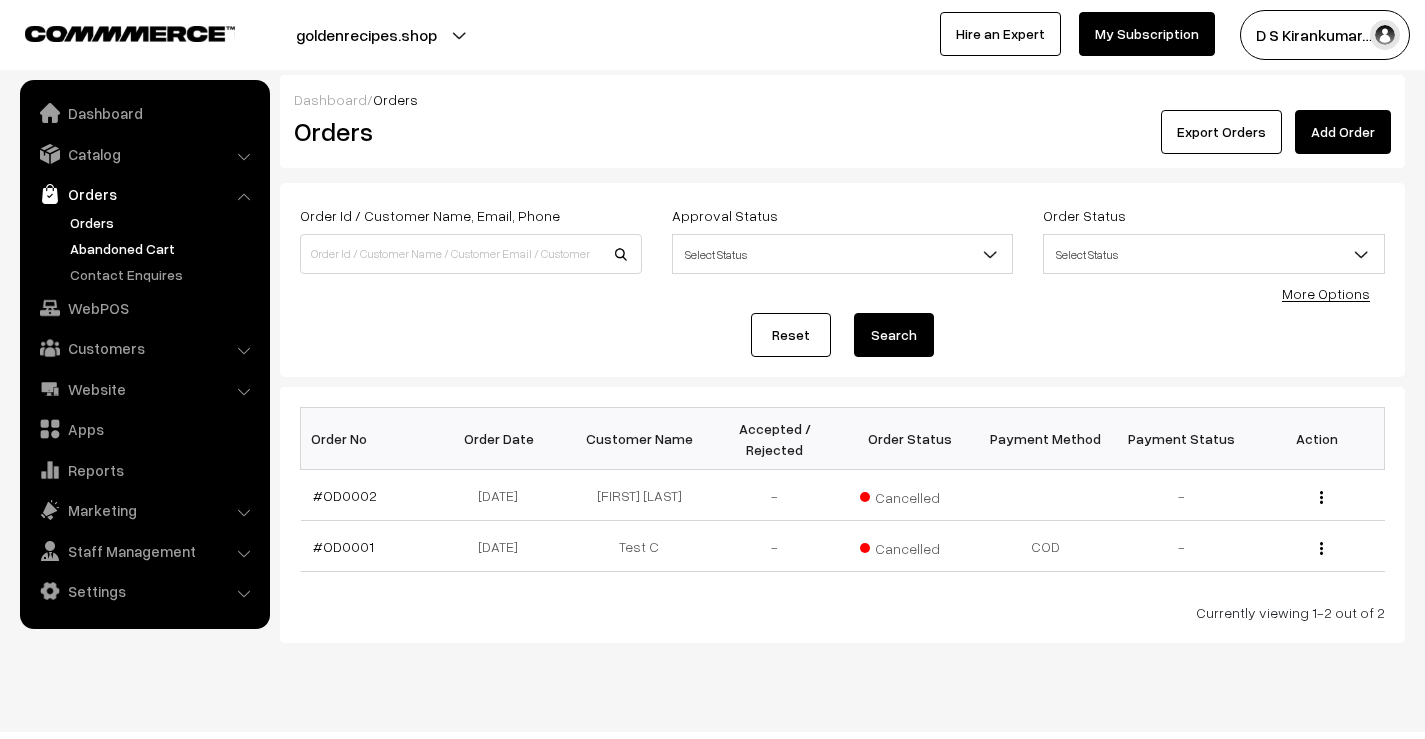 click on "Abandoned Cart" at bounding box center [164, 248] 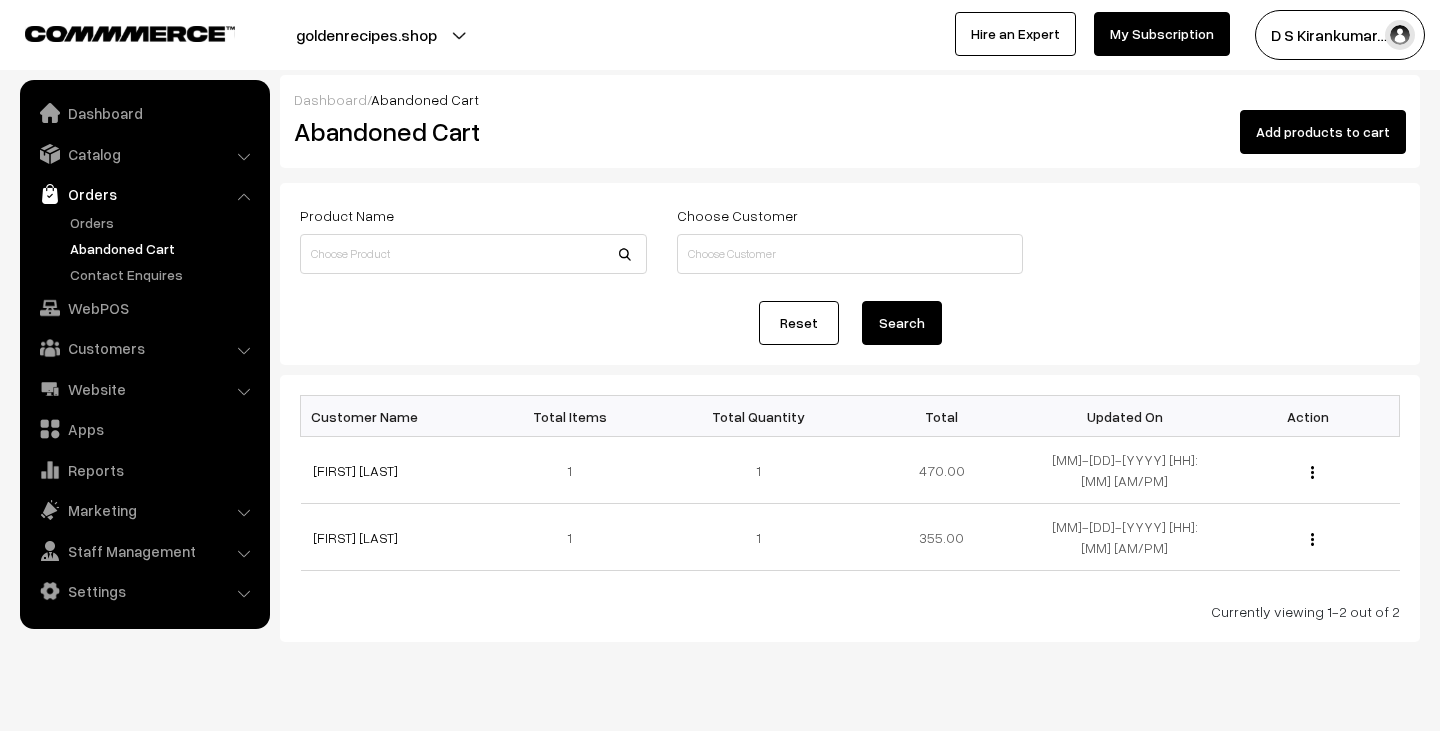 scroll, scrollTop: 0, scrollLeft: 0, axis: both 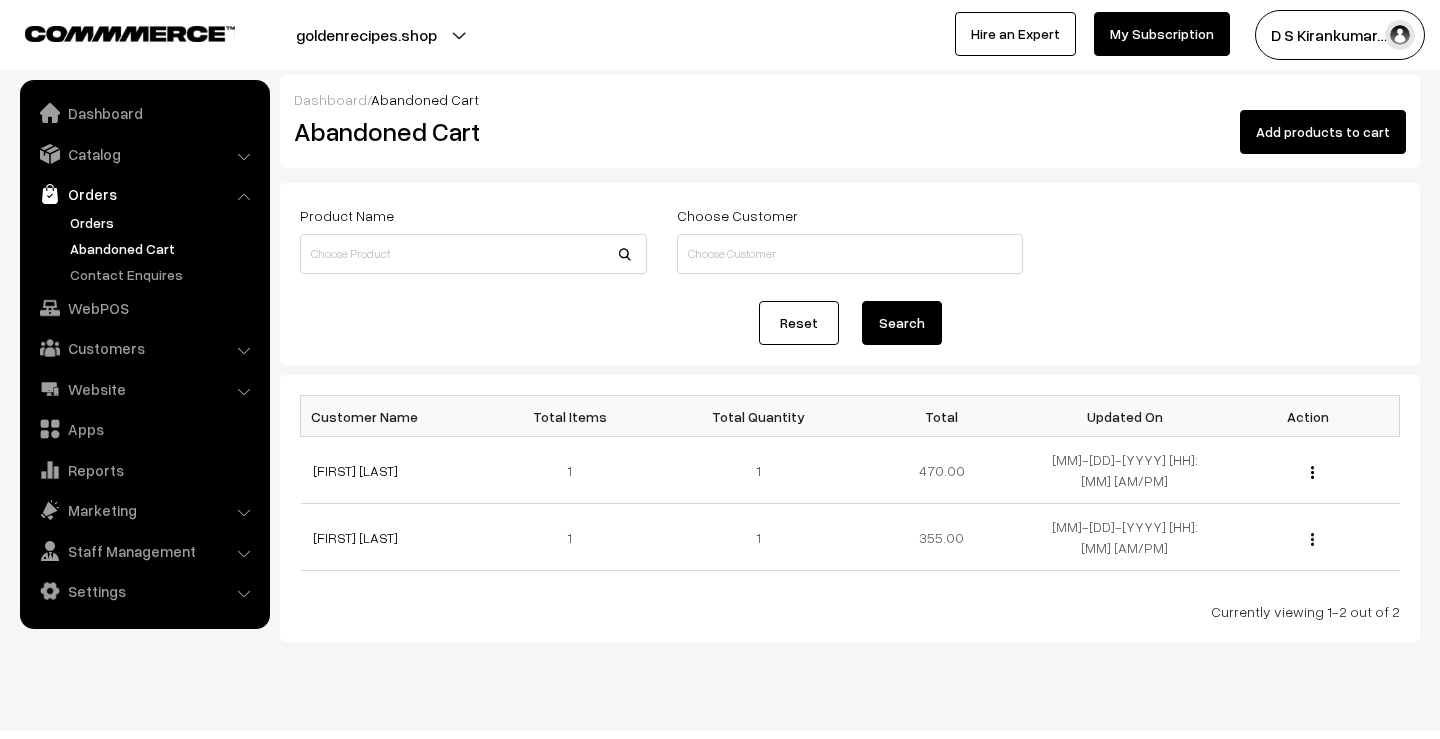 click on "Orders" at bounding box center [164, 222] 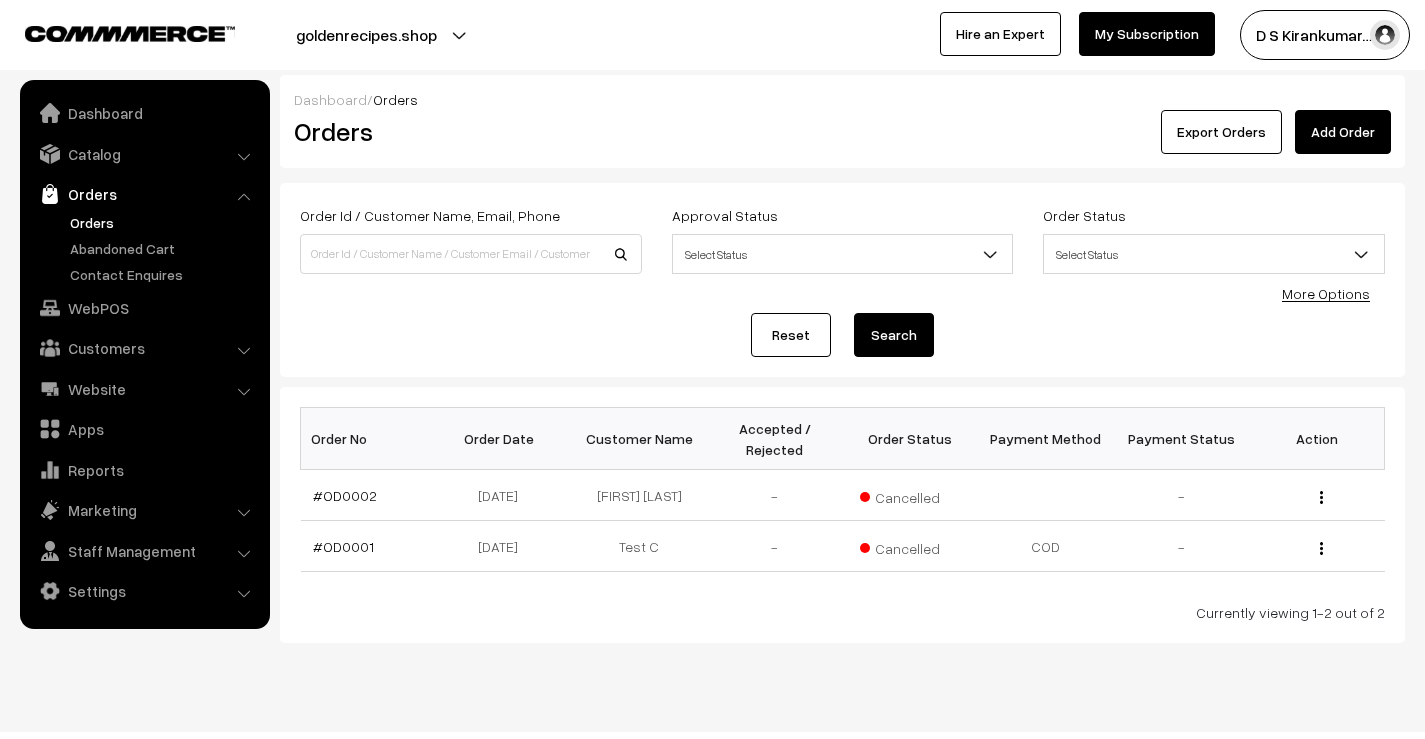 scroll, scrollTop: 0, scrollLeft: 0, axis: both 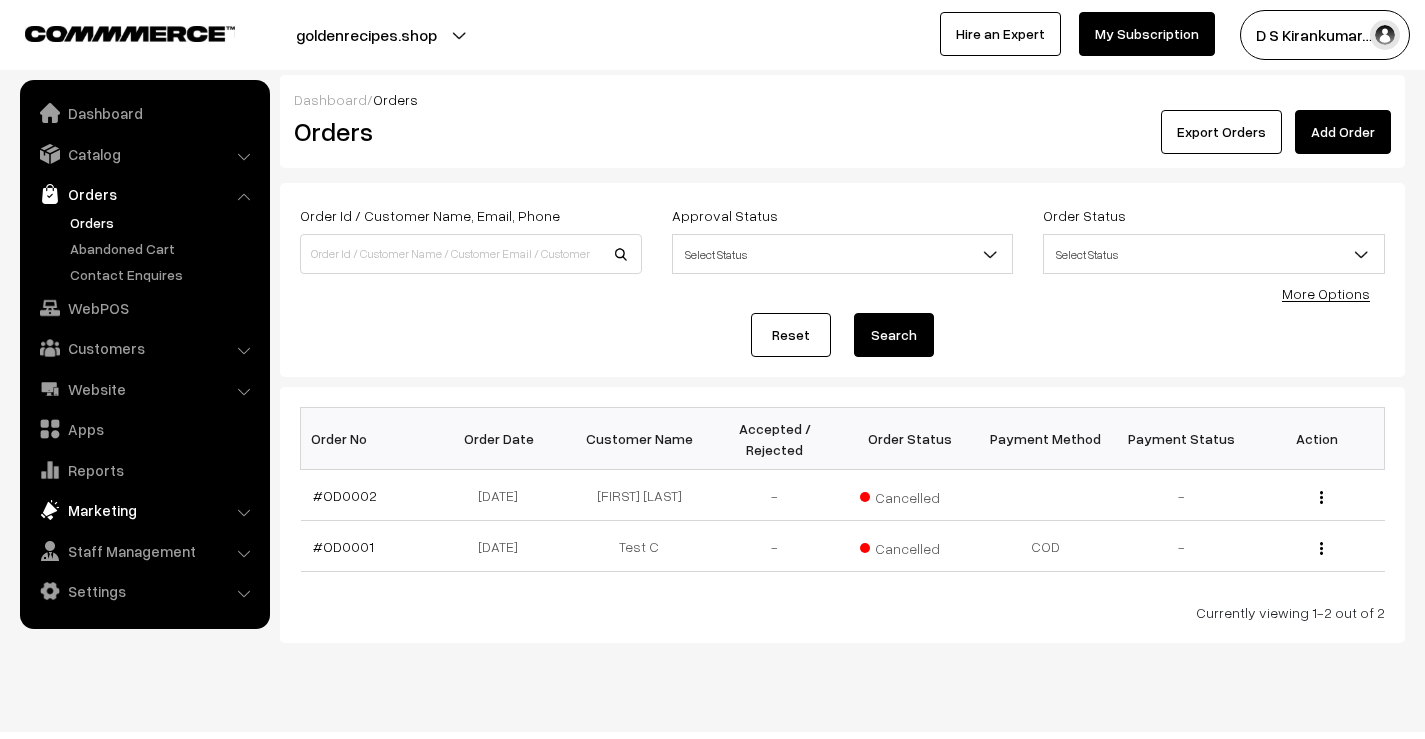 click on "Marketing" at bounding box center (144, 510) 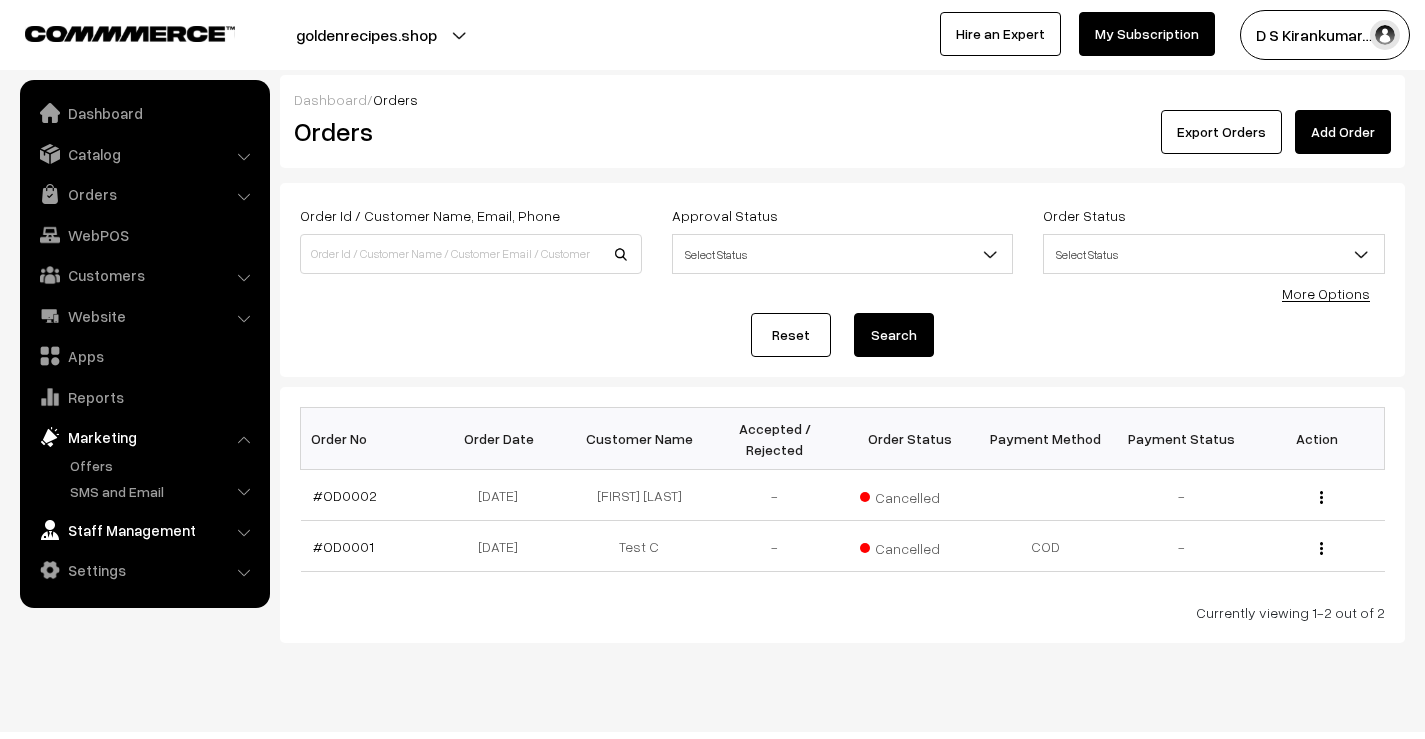 click on "Staff Management" at bounding box center [144, 530] 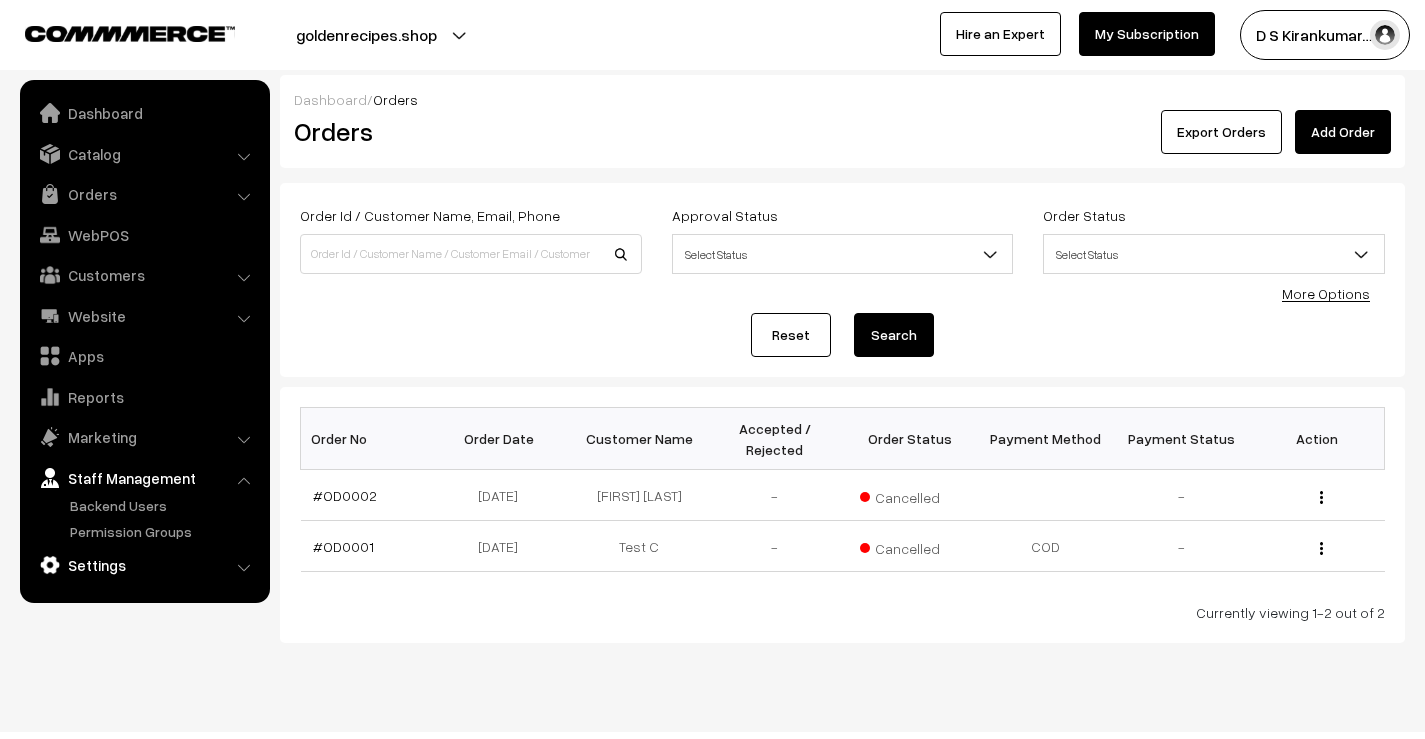 click on "Settings" at bounding box center [144, 565] 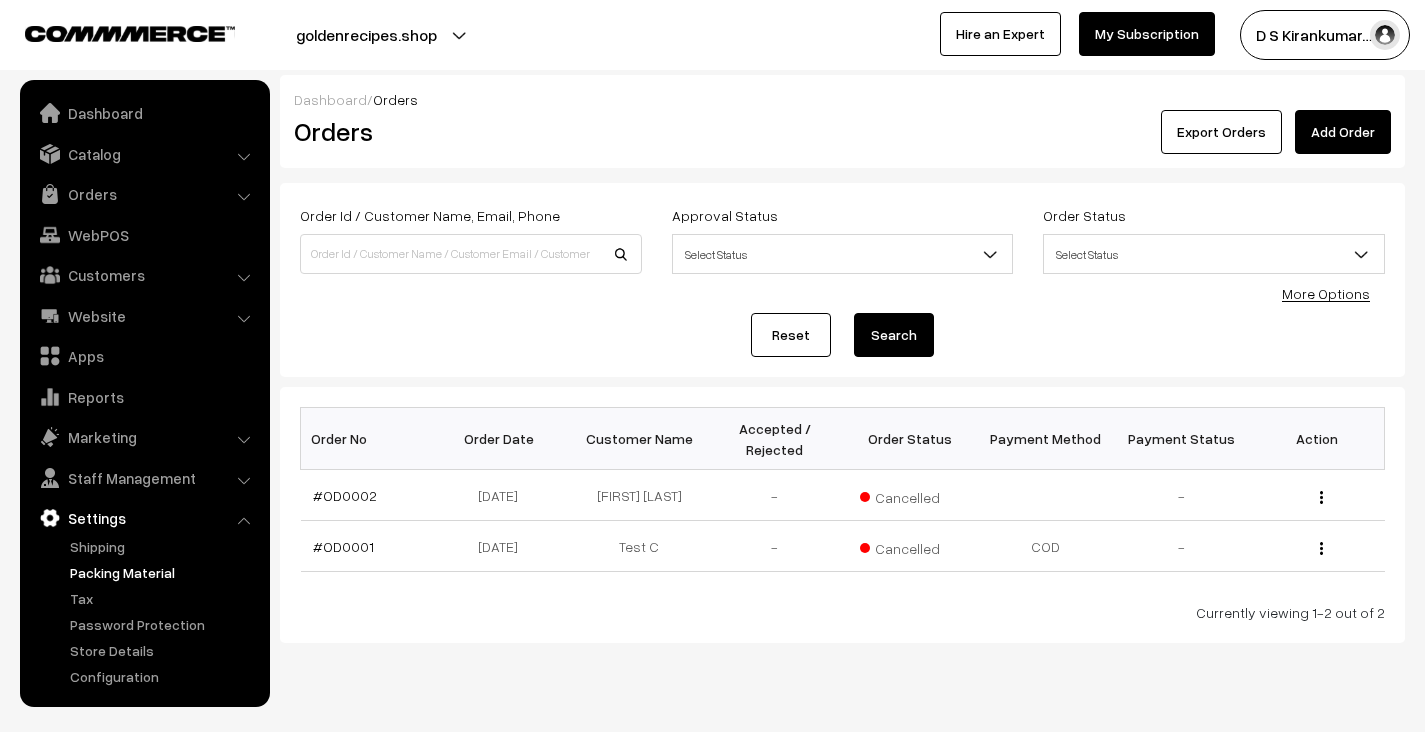 click on "Packing Material" at bounding box center [164, 572] 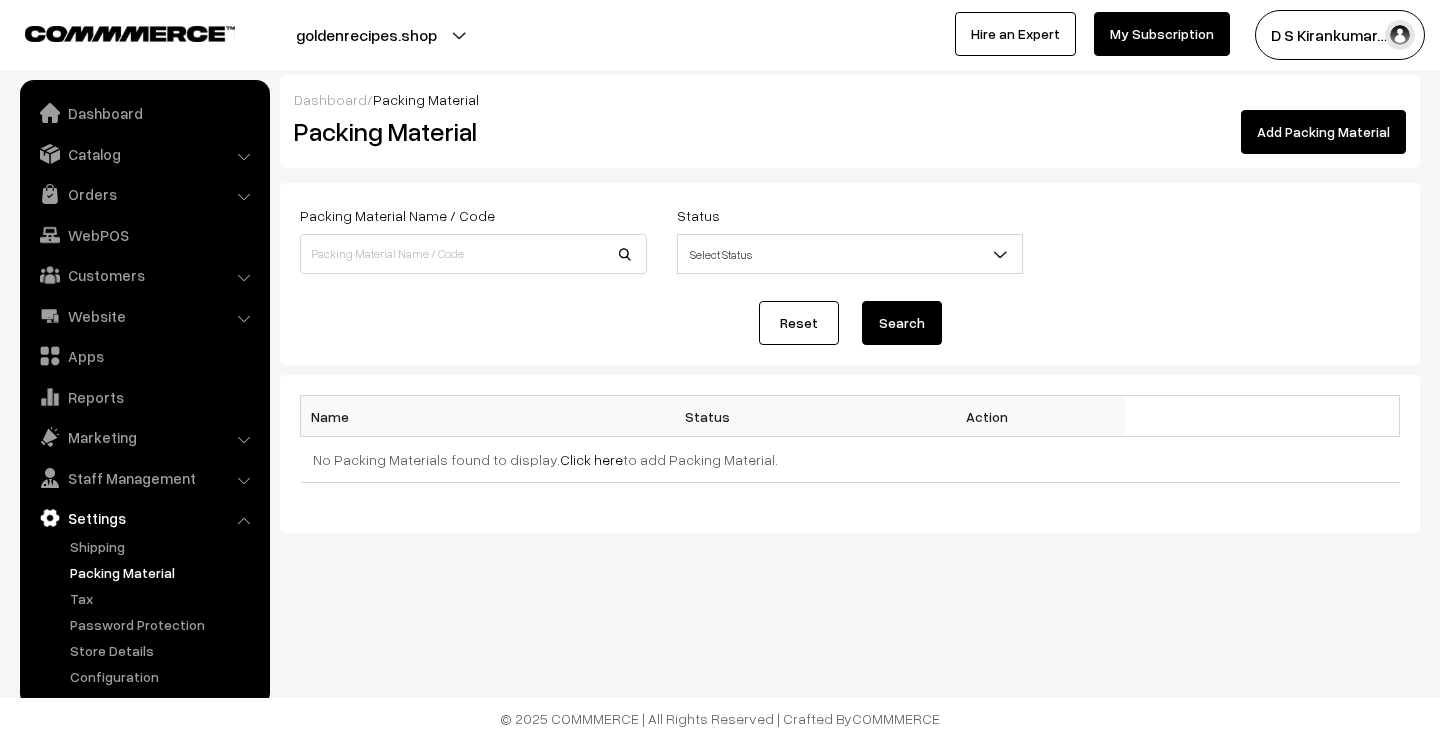 scroll, scrollTop: 0, scrollLeft: 0, axis: both 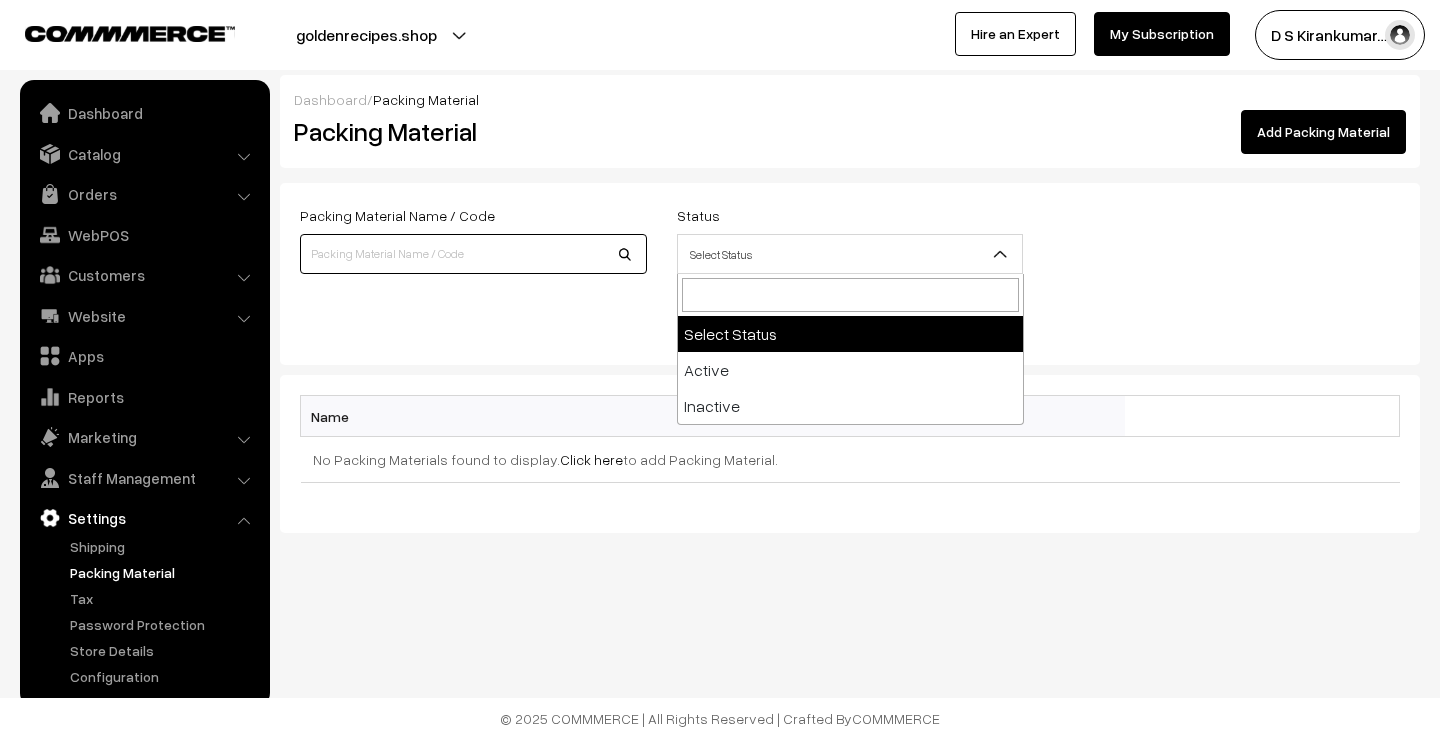 click at bounding box center [473, 254] 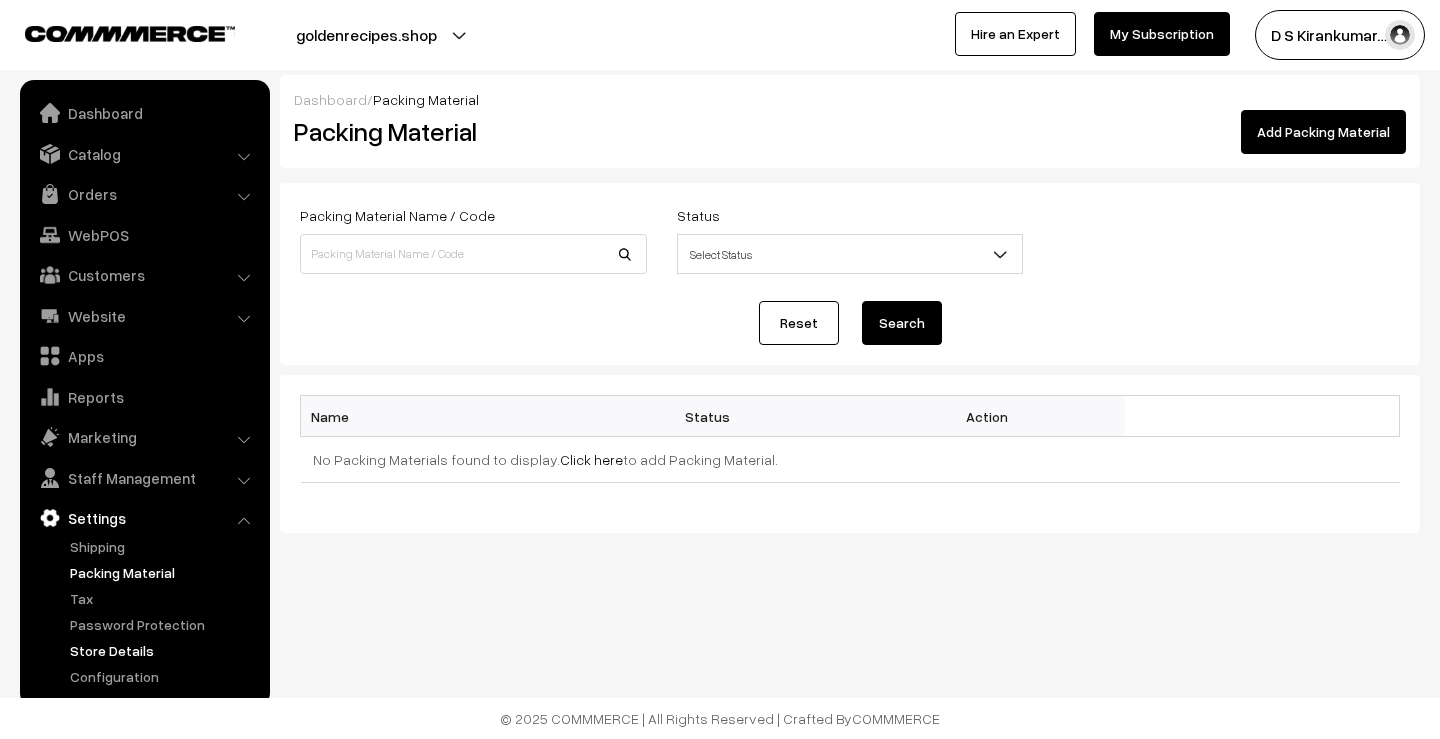 click on "Store Details" at bounding box center (164, 650) 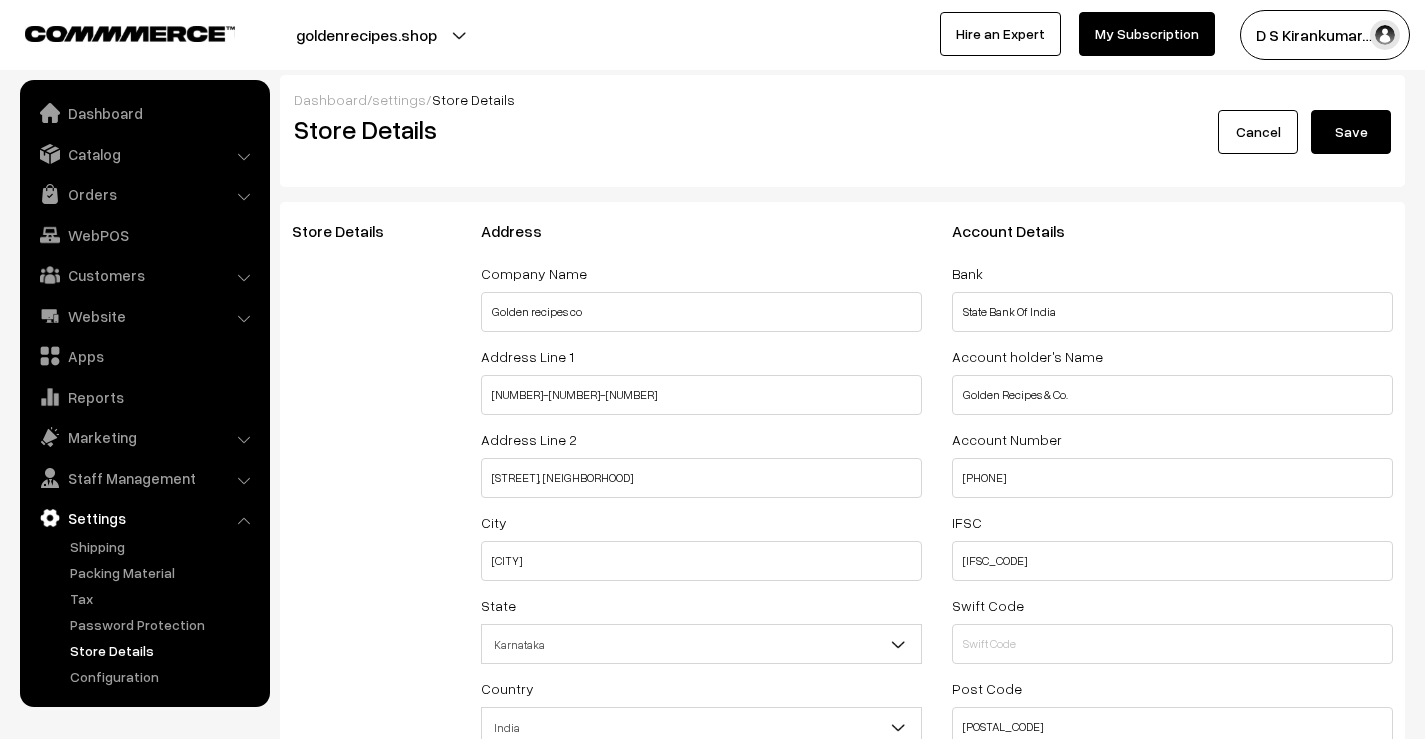 select on "99" 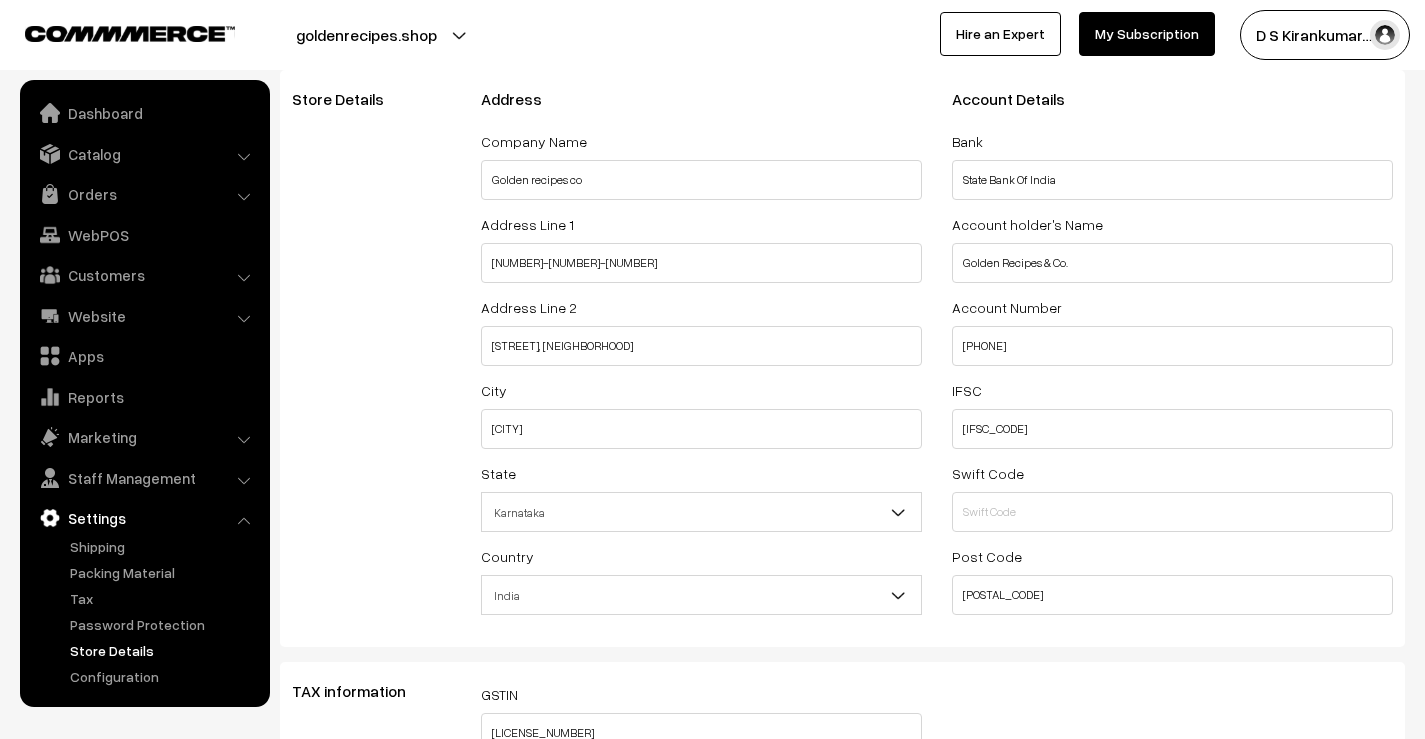 scroll, scrollTop: 0, scrollLeft: 0, axis: both 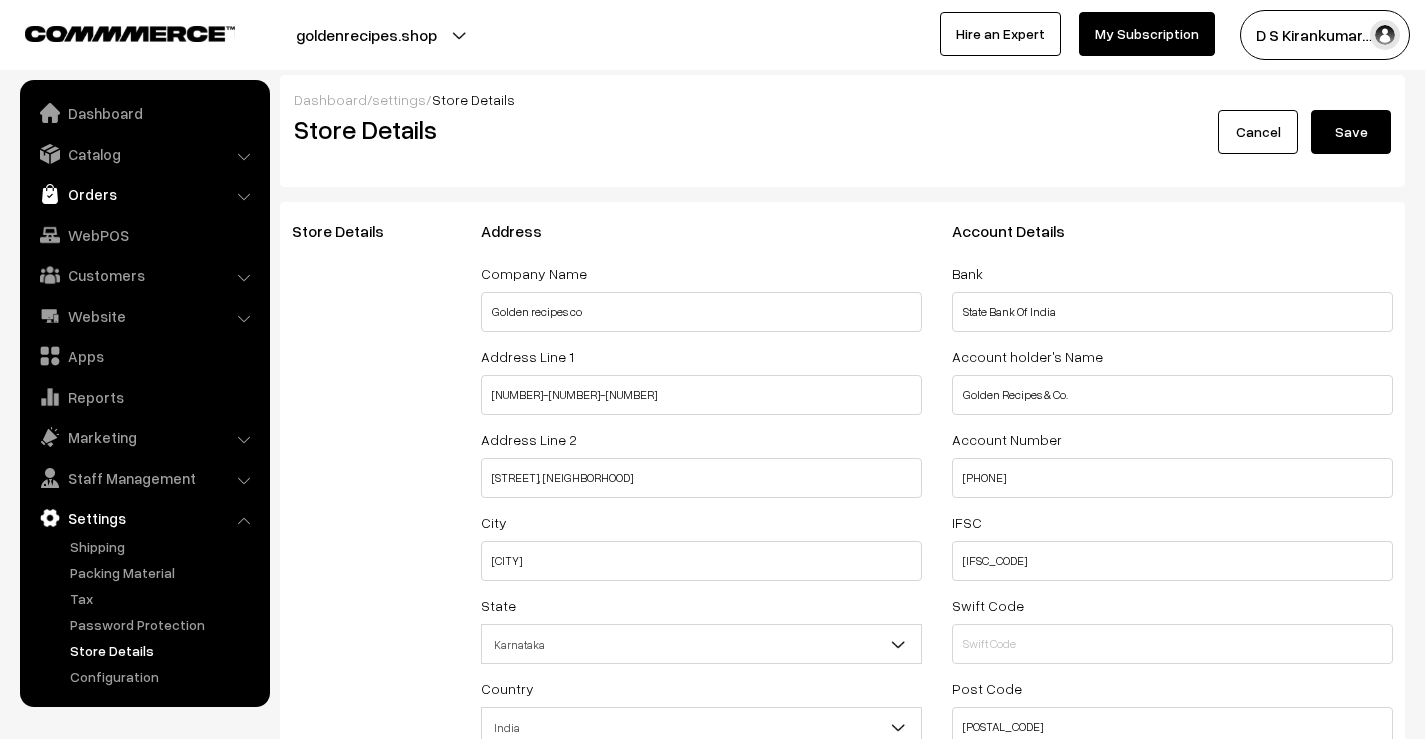 click on "Orders" at bounding box center (144, 194) 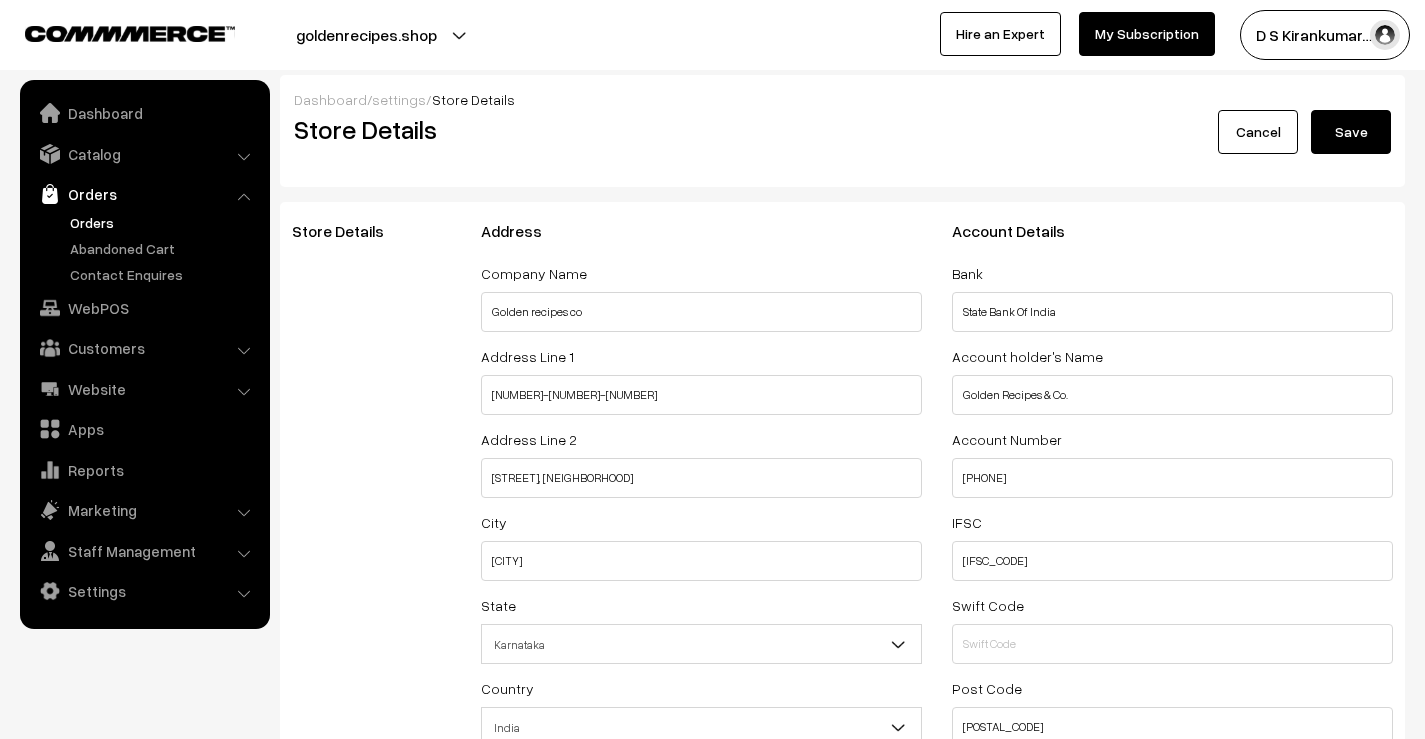 click on "Orders" at bounding box center [164, 222] 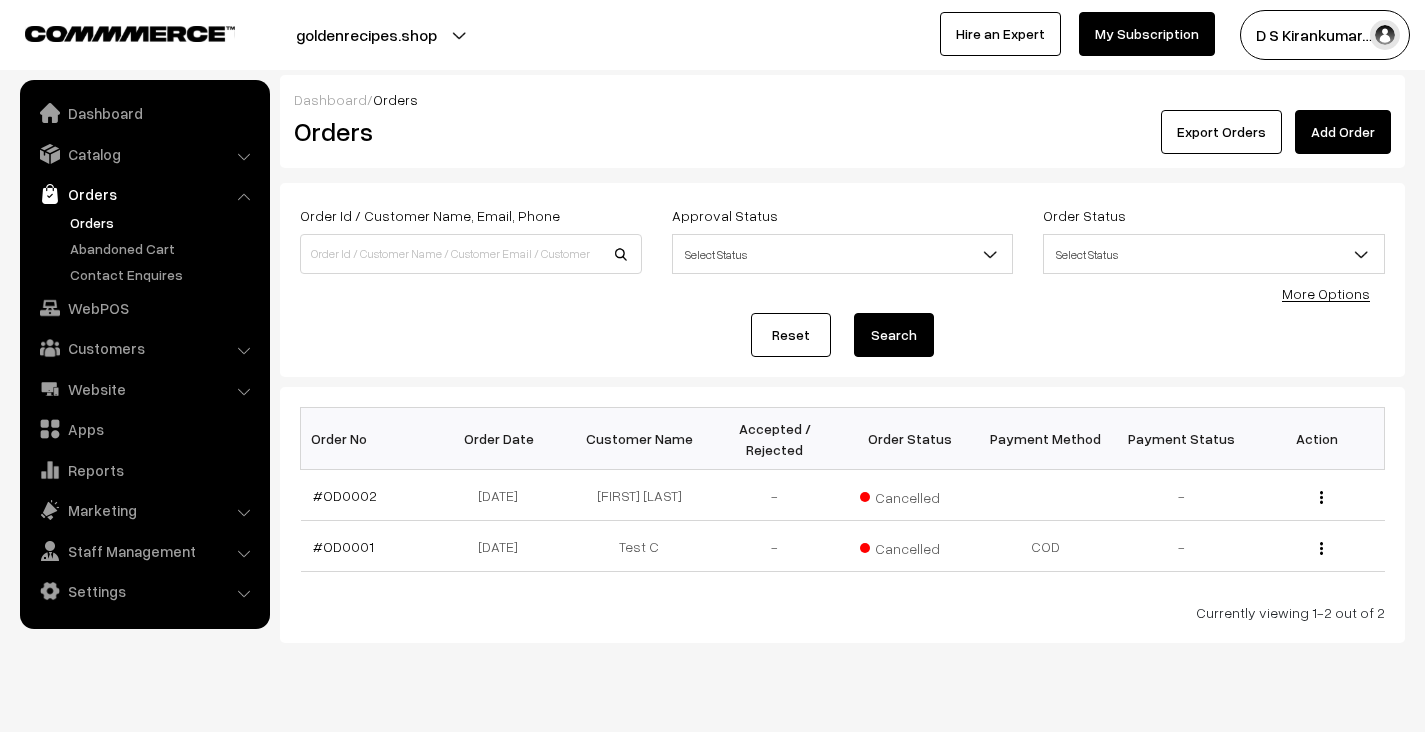 scroll, scrollTop: 0, scrollLeft: 0, axis: both 